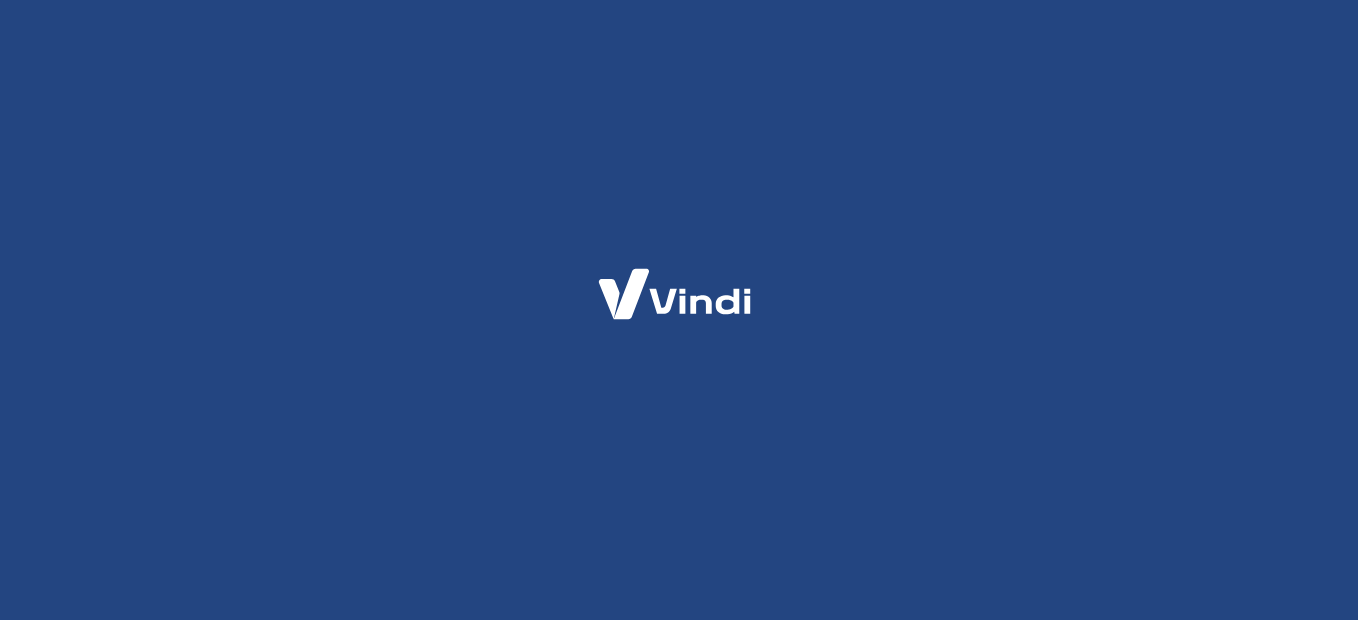 scroll, scrollTop: 0, scrollLeft: 0, axis: both 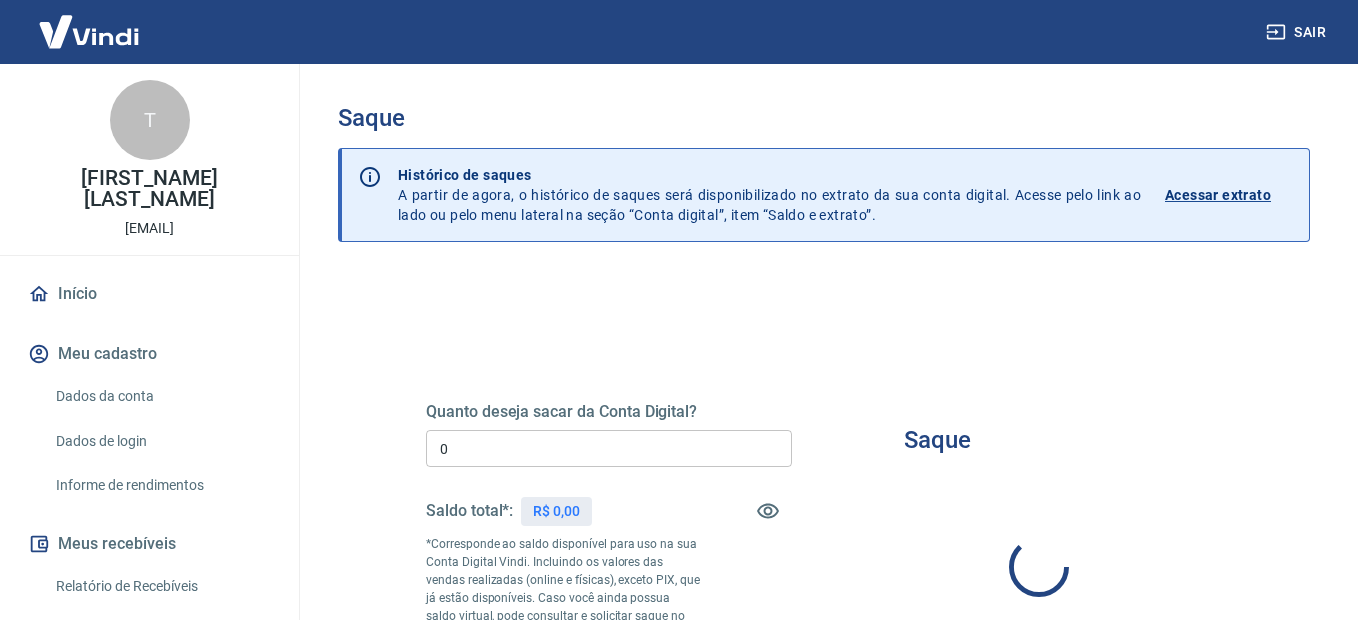 type on "R$ 0,00" 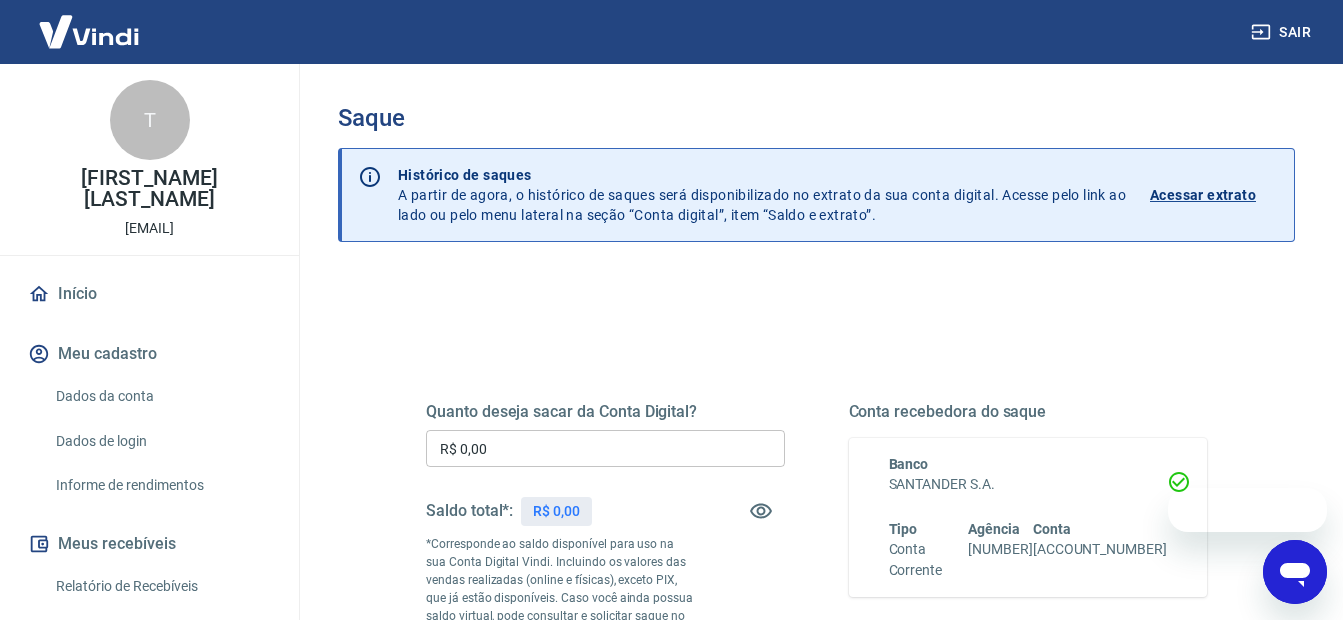 scroll, scrollTop: 0, scrollLeft: 0, axis: both 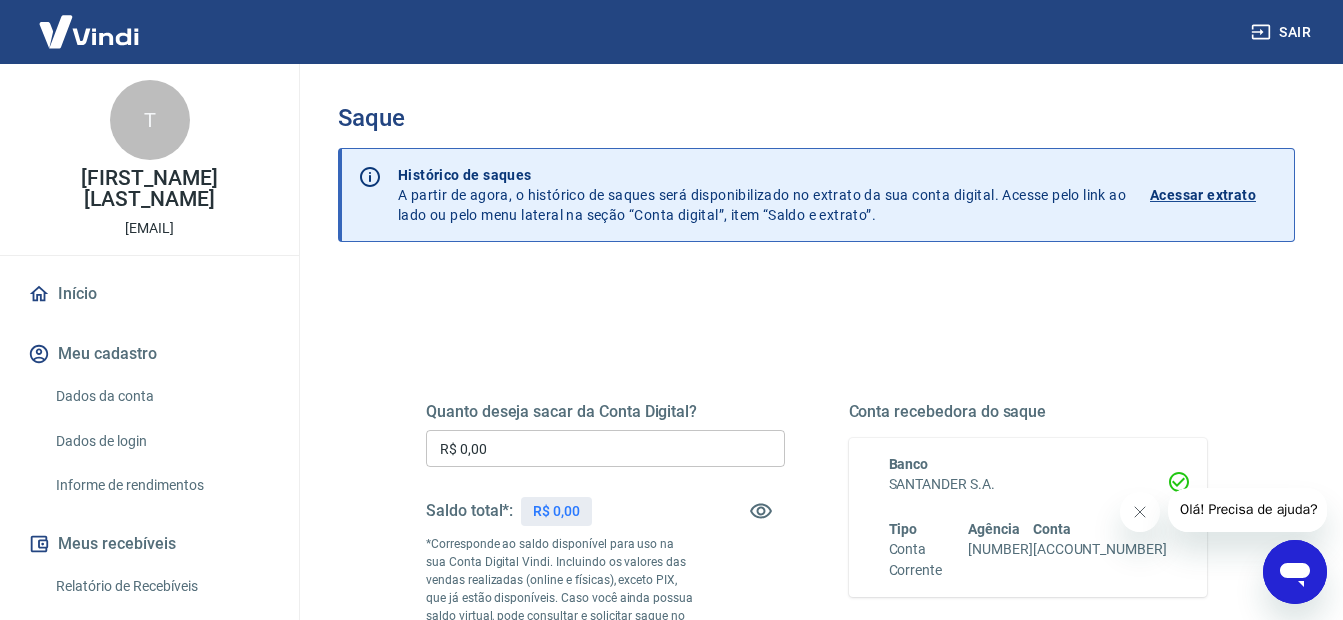 click on "Histórico de saques   A partir de agora, o histórico de saques será disponibilizado no extrato da sua conta digital. Acesse pelo link ao lado ou pelo menu lateral na seção “Conta digital”, item “Saldo e extrato”. Acessar extrato" at bounding box center (838, 195) 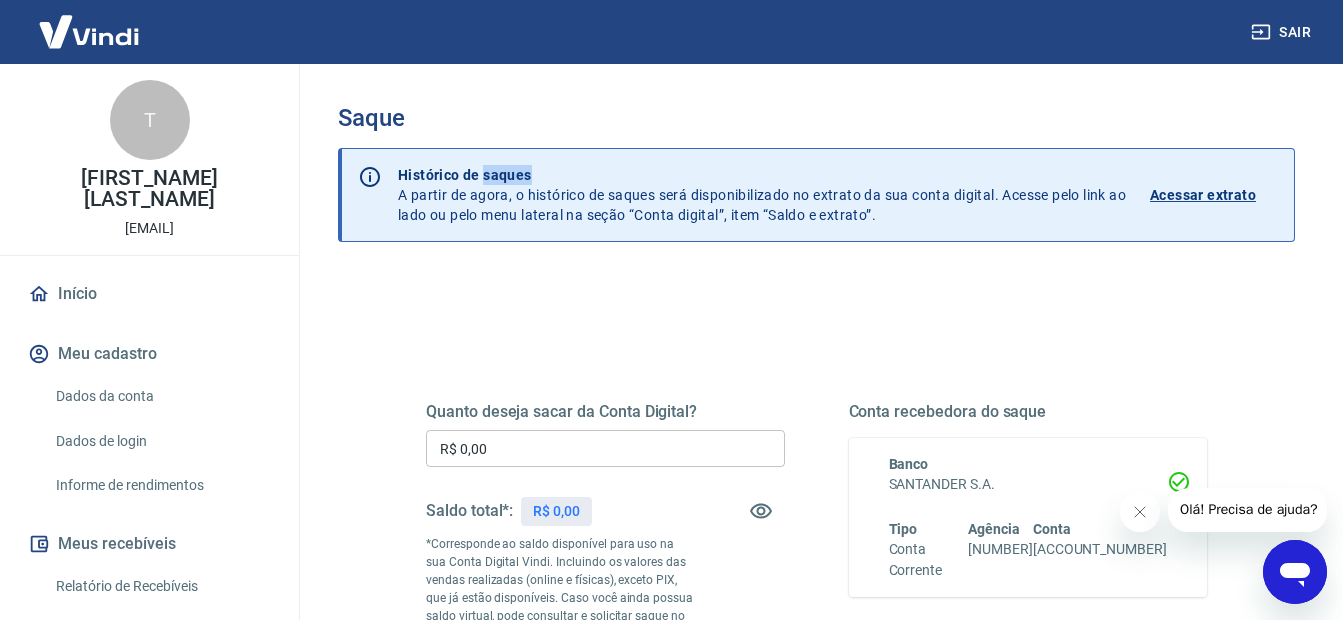 click on "Histórico de saques   A partir de agora, o histórico de saques será disponibilizado no extrato da sua conta digital. Acesse pelo link ao lado ou pelo menu lateral na seção “Conta digital”, item “Saldo e extrato”. Acessar extrato" at bounding box center [838, 195] 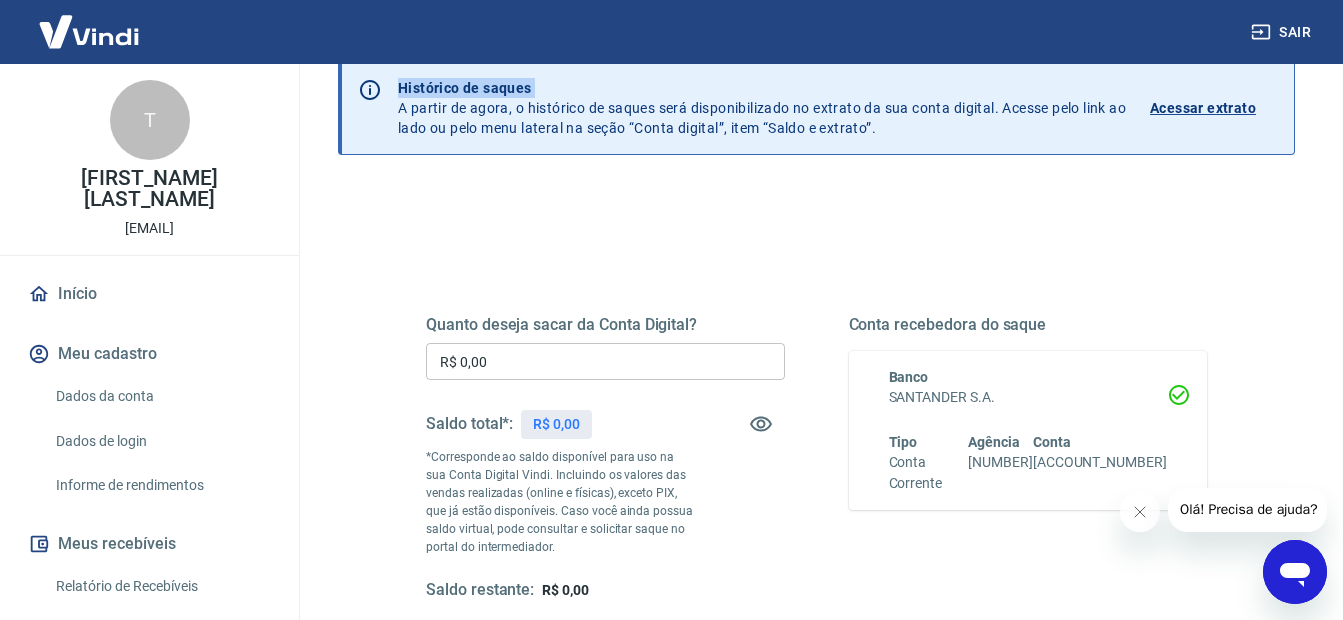 scroll, scrollTop: 0, scrollLeft: 0, axis: both 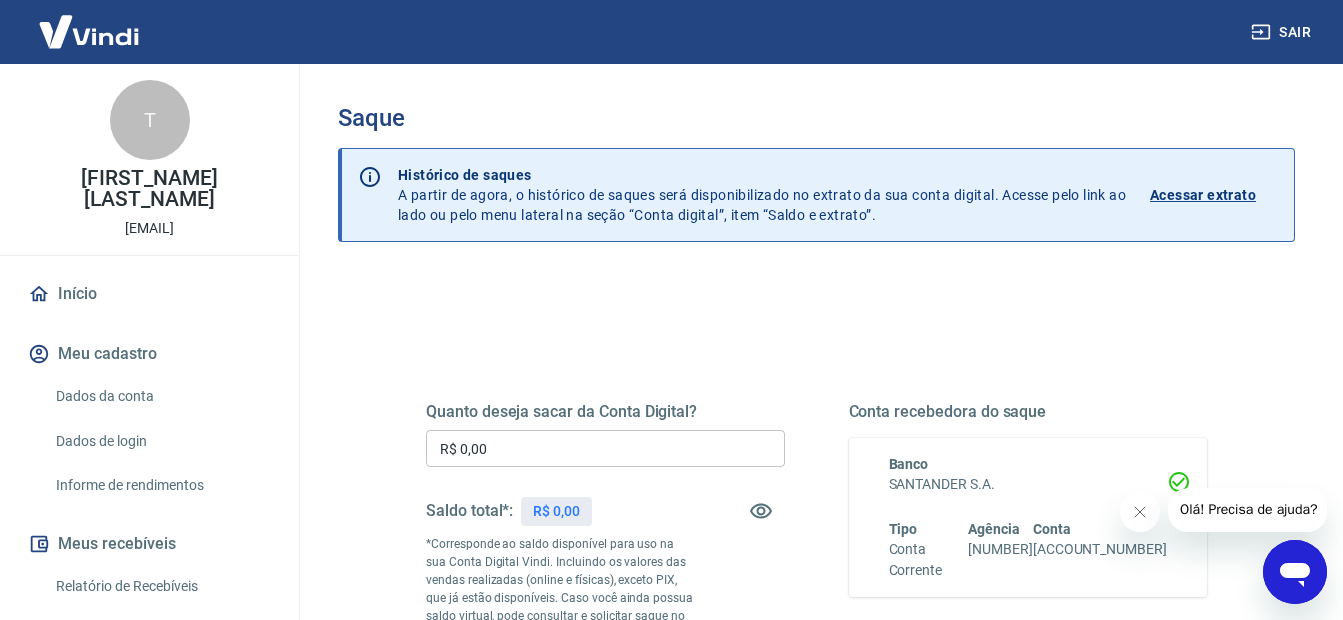 click on "Histórico de saques   A partir de agora, o histórico de saques será disponibilizado no extrato da sua conta digital. Acesse pelo link ao lado ou pelo menu lateral na seção “Conta digital”, item “Saldo e extrato”." at bounding box center [762, 195] 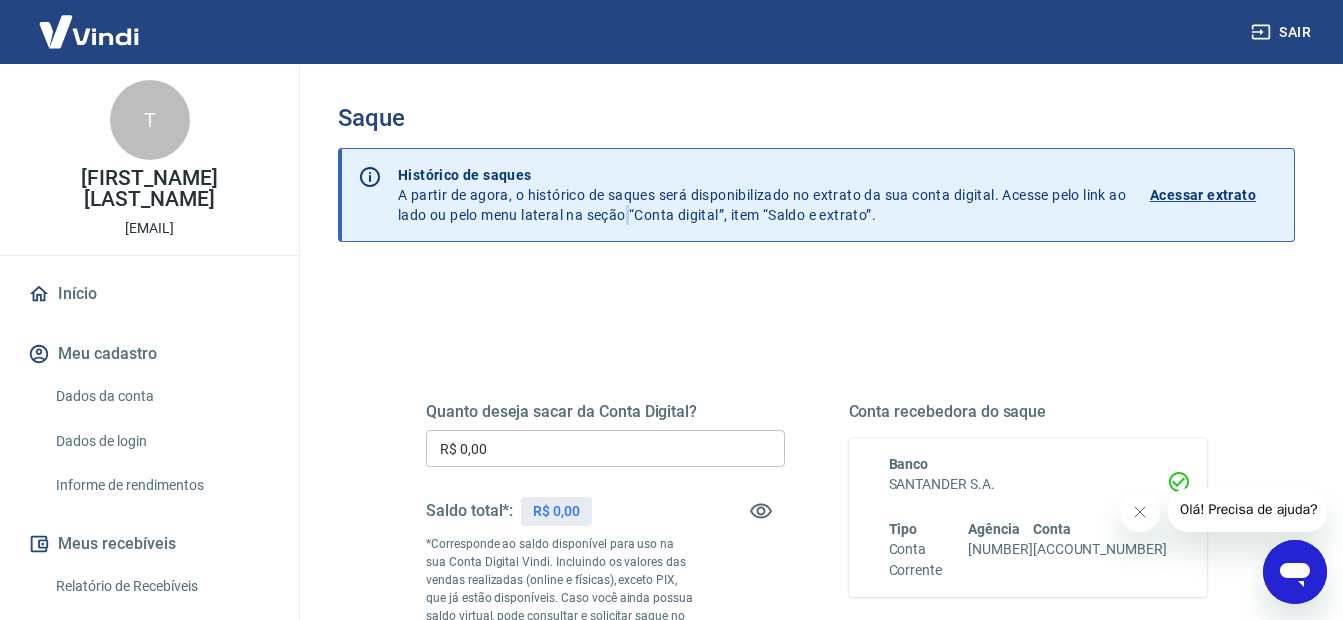 click on "Histórico de saques   A partir de agora, o histórico de saques será disponibilizado no extrato da sua conta digital. Acesse pelo link ao lado ou pelo menu lateral na seção “Conta digital”, item “Saldo e extrato”." at bounding box center [762, 195] 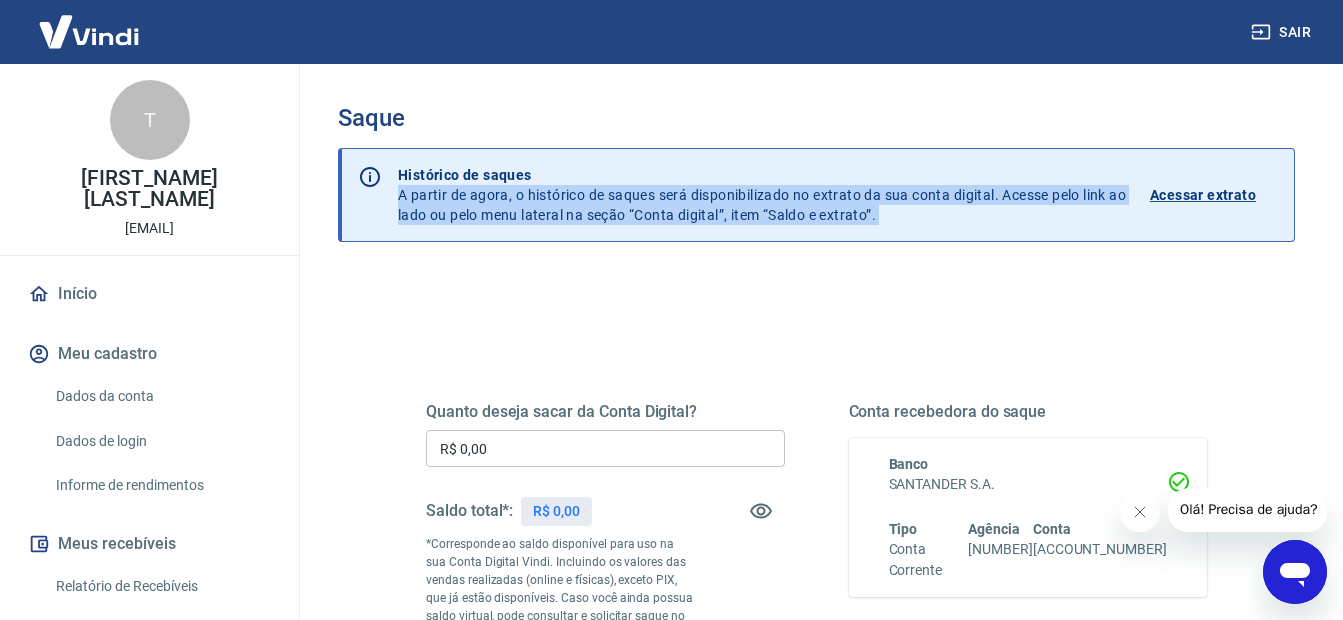 click on "Histórico de saques   A partir de agora, o histórico de saques será disponibilizado no extrato da sua conta digital. Acesse pelo link ao lado ou pelo menu lateral na seção “Conta digital”, item “Saldo e extrato”." at bounding box center [762, 195] 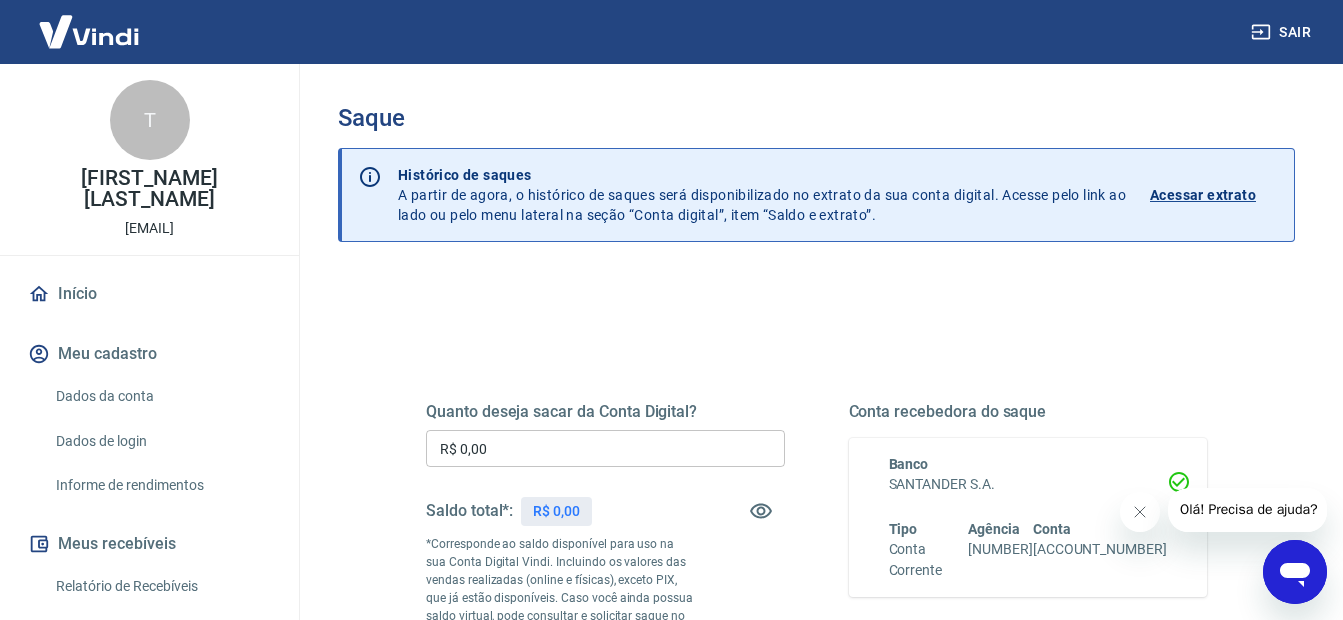 drag, startPoint x: 647, startPoint y: 211, endPoint x: 726, endPoint y: 250, distance: 88.10221 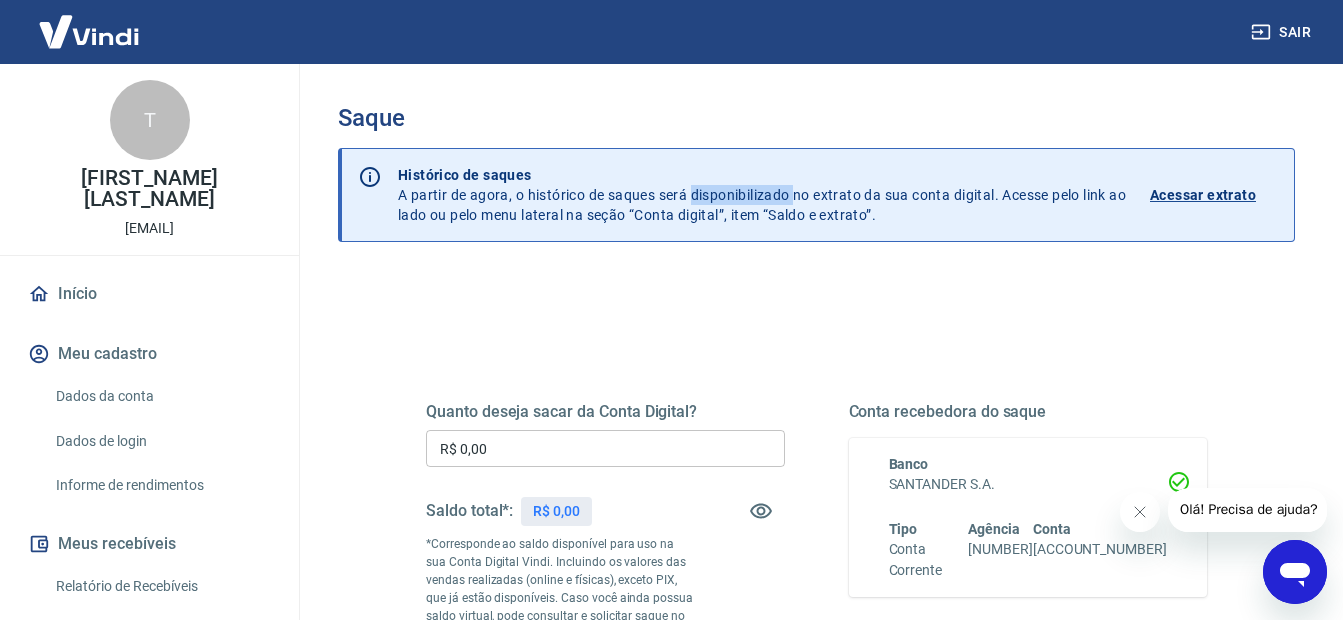click on "Histórico de saques   A partir de agora, o histórico de saques será disponibilizado no extrato da sua conta digital. Acesse pelo link ao lado ou pelo menu lateral na seção “Conta digital”, item “Saldo e extrato”." at bounding box center [762, 195] 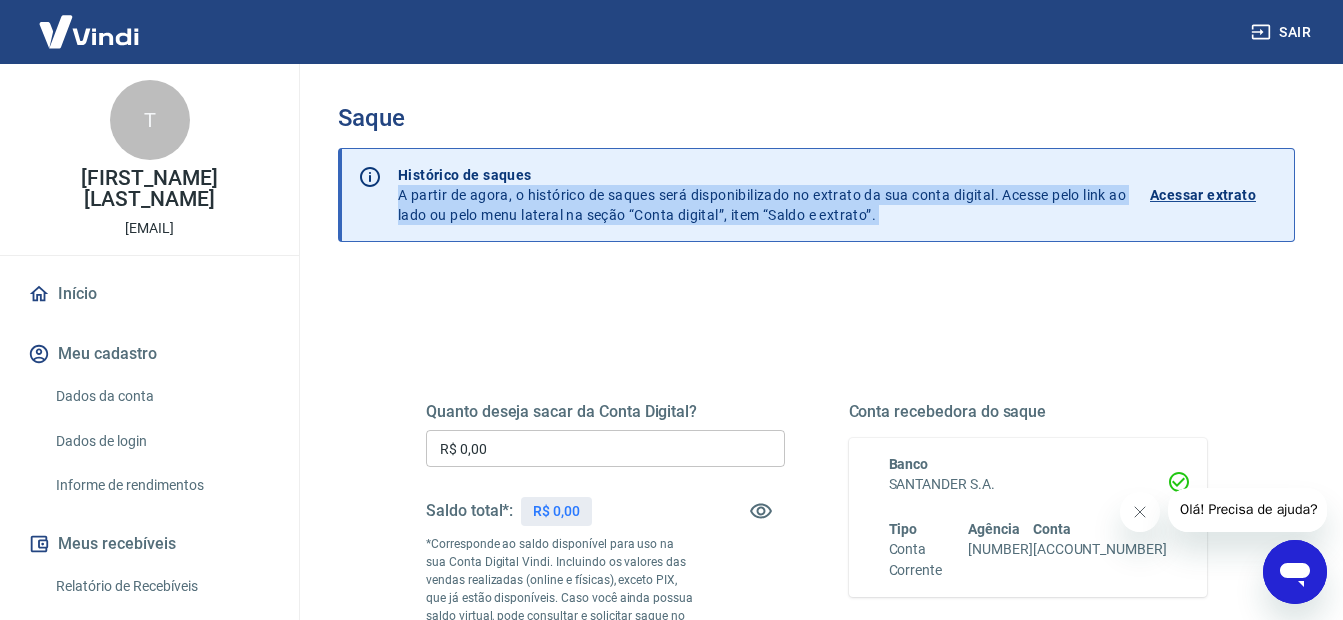 click on "Histórico de saques   A partir de agora, o histórico de saques será disponibilizado no extrato da sua conta digital. Acesse pelo link ao lado ou pelo menu lateral na seção “Conta digital”, item “Saldo e extrato”." at bounding box center [762, 195] 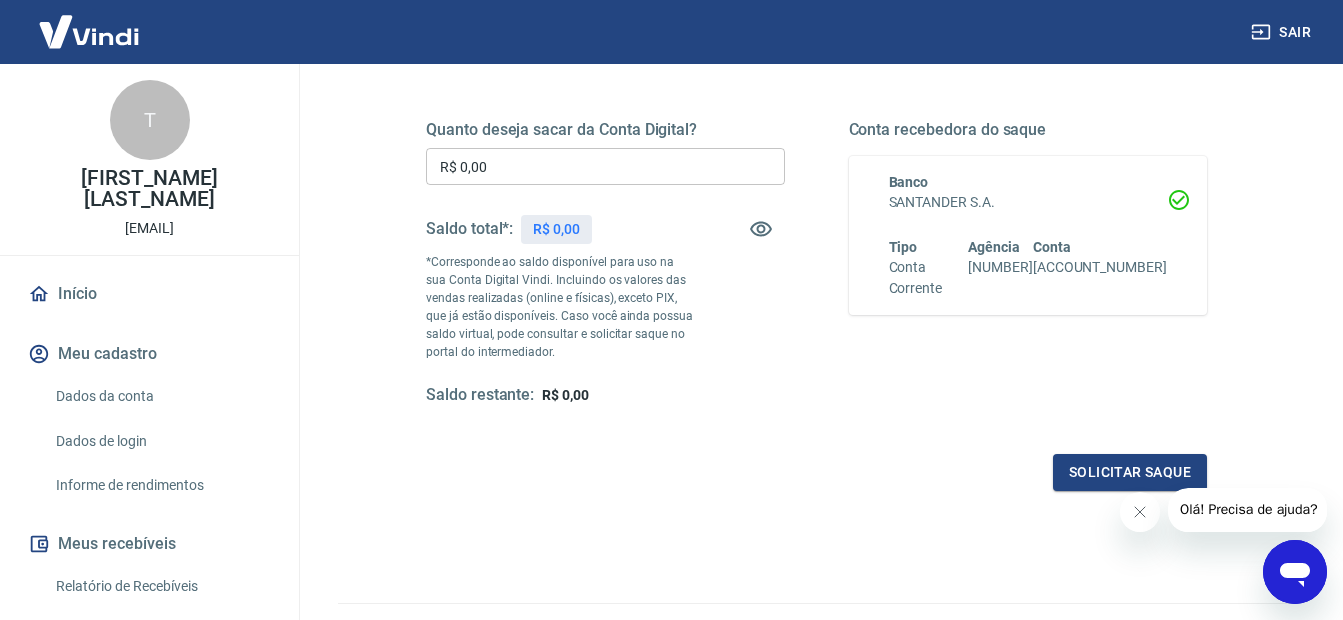 scroll, scrollTop: 287, scrollLeft: 0, axis: vertical 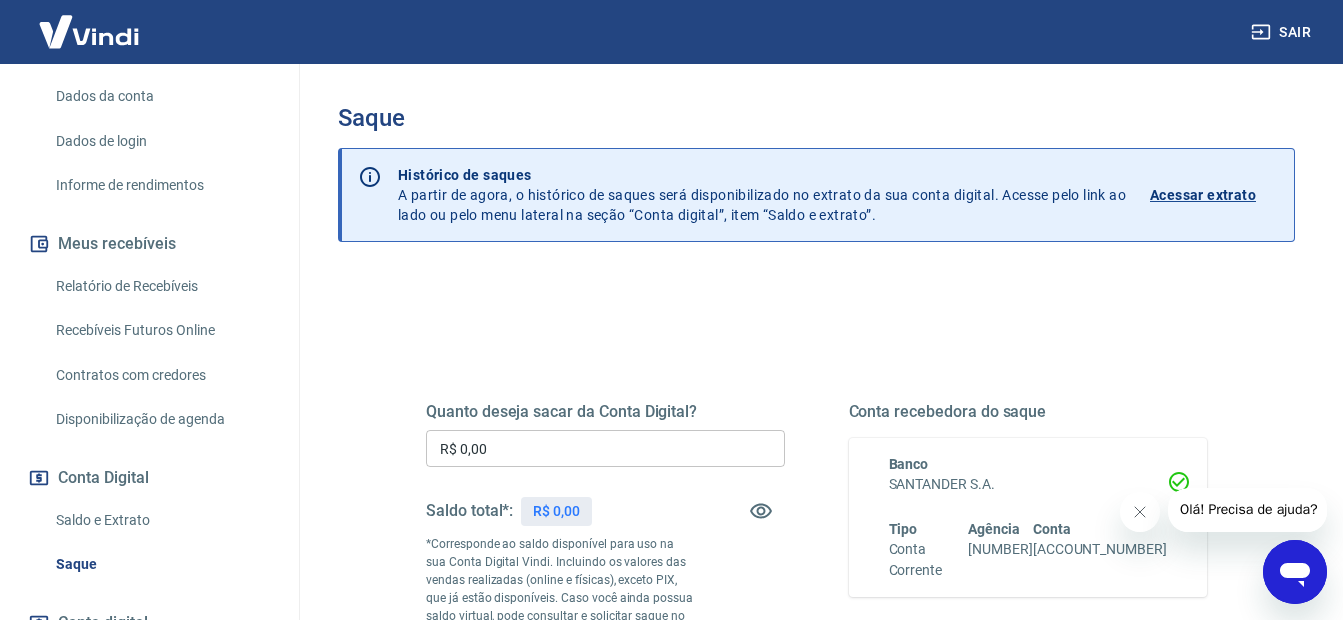 click on "Relatório de Recebíveis" at bounding box center (161, 286) 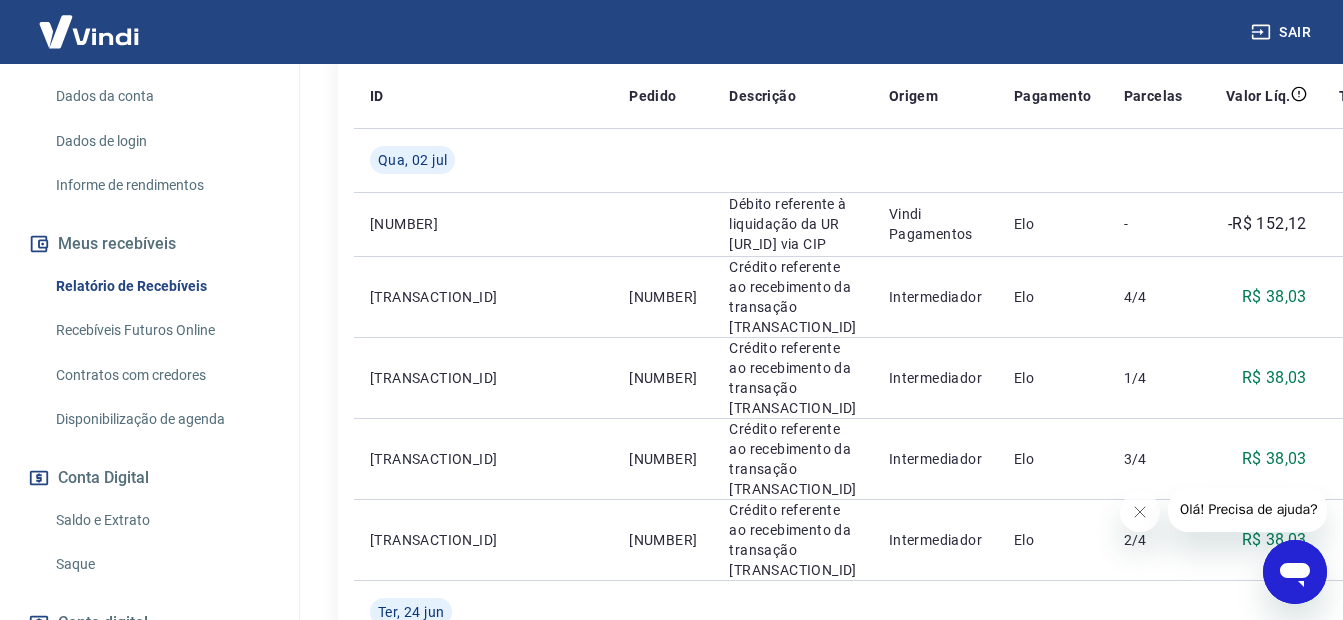 scroll, scrollTop: 400, scrollLeft: 0, axis: vertical 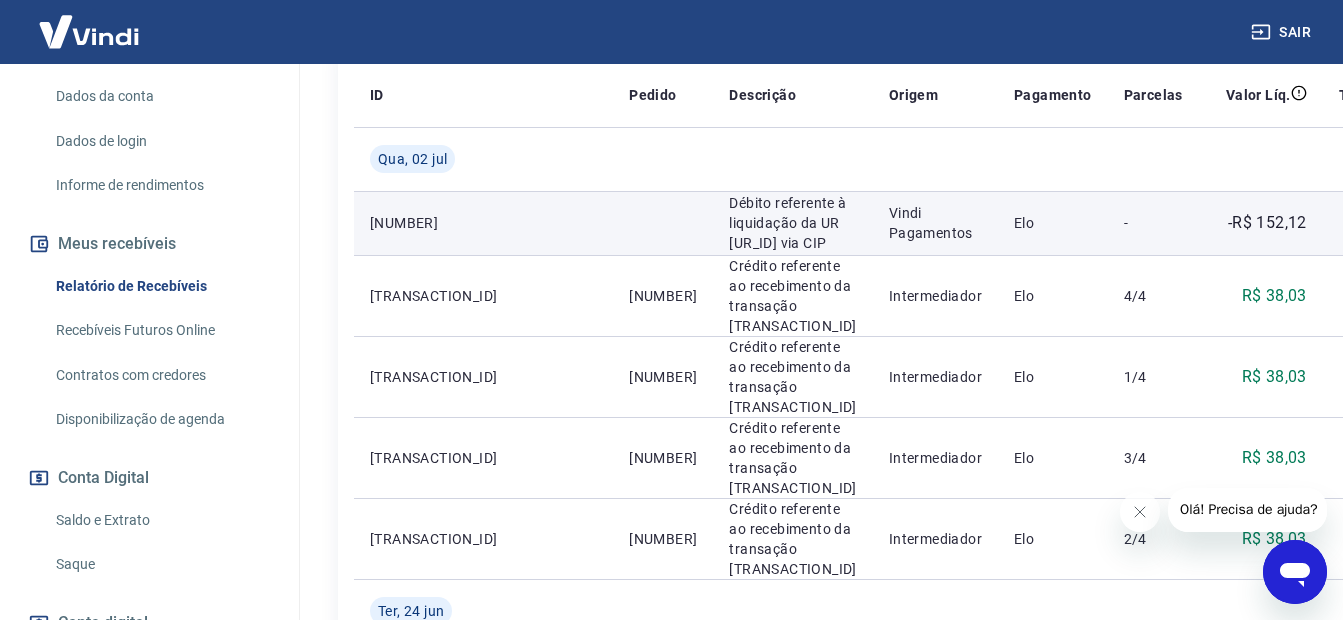 click on "Débito referente à liquidação da UR [UR_ID] via CIP" at bounding box center [792, 223] 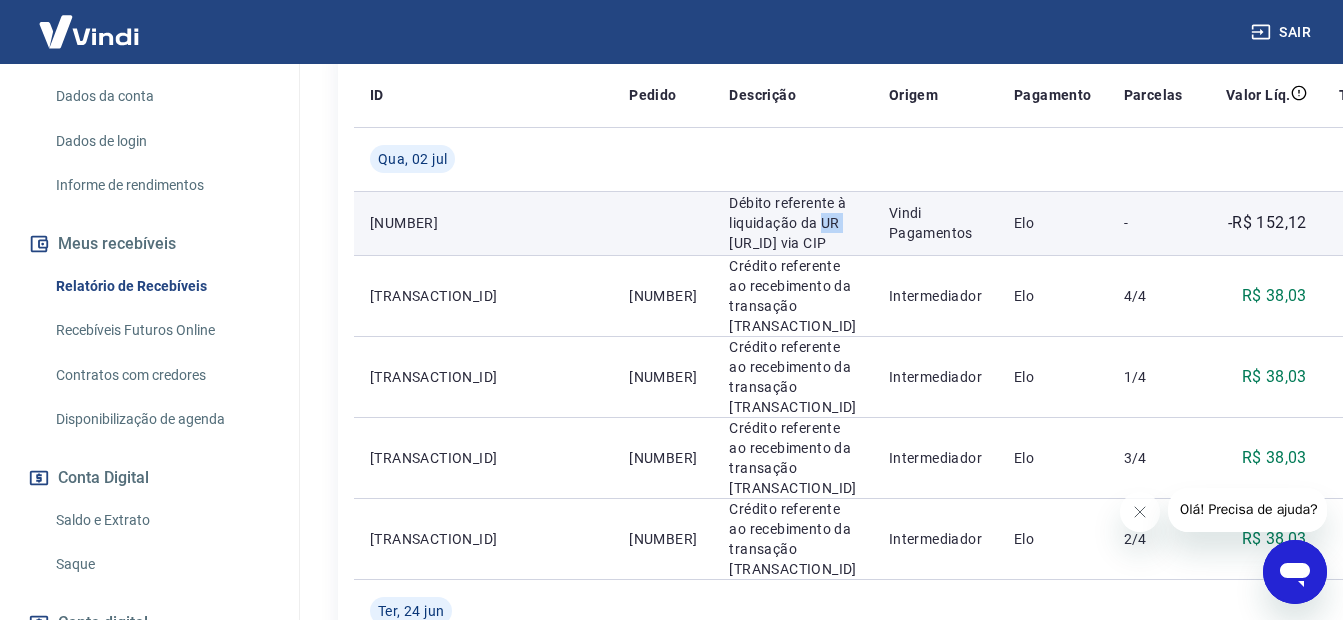 click on "Débito referente à liquidação da UR [UR_ID] via CIP" at bounding box center (792, 223) 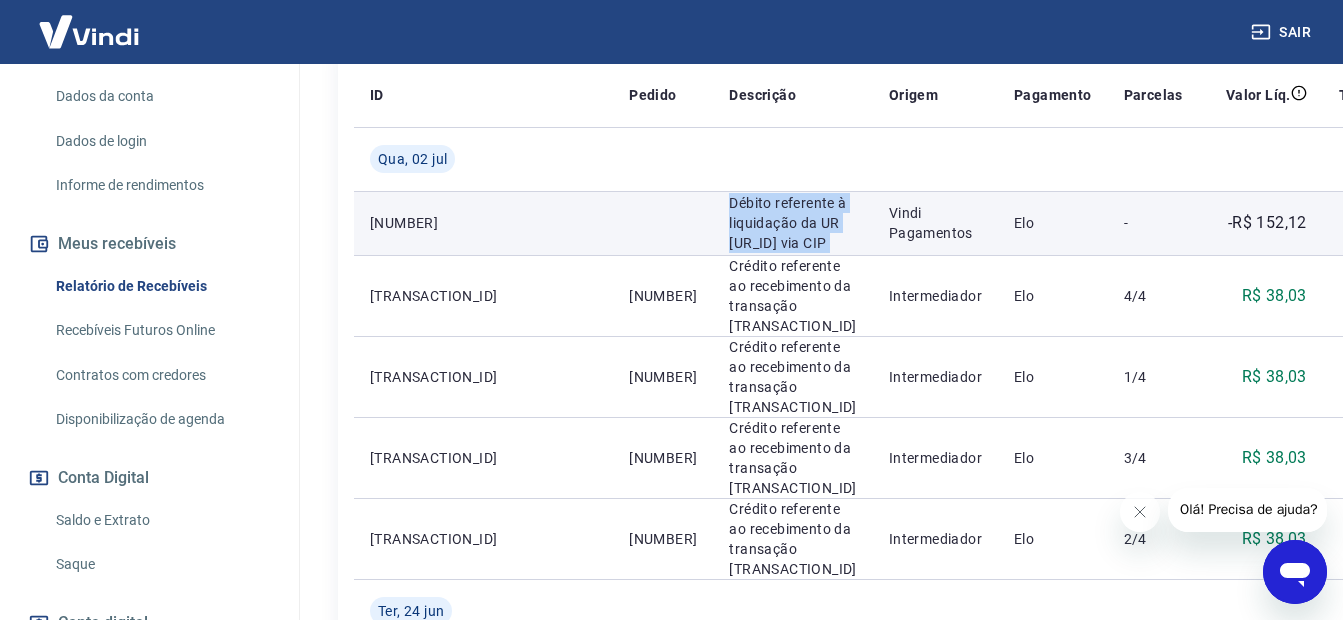 click on "Débito referente à liquidação da UR [UR_ID] via CIP" at bounding box center (792, 223) 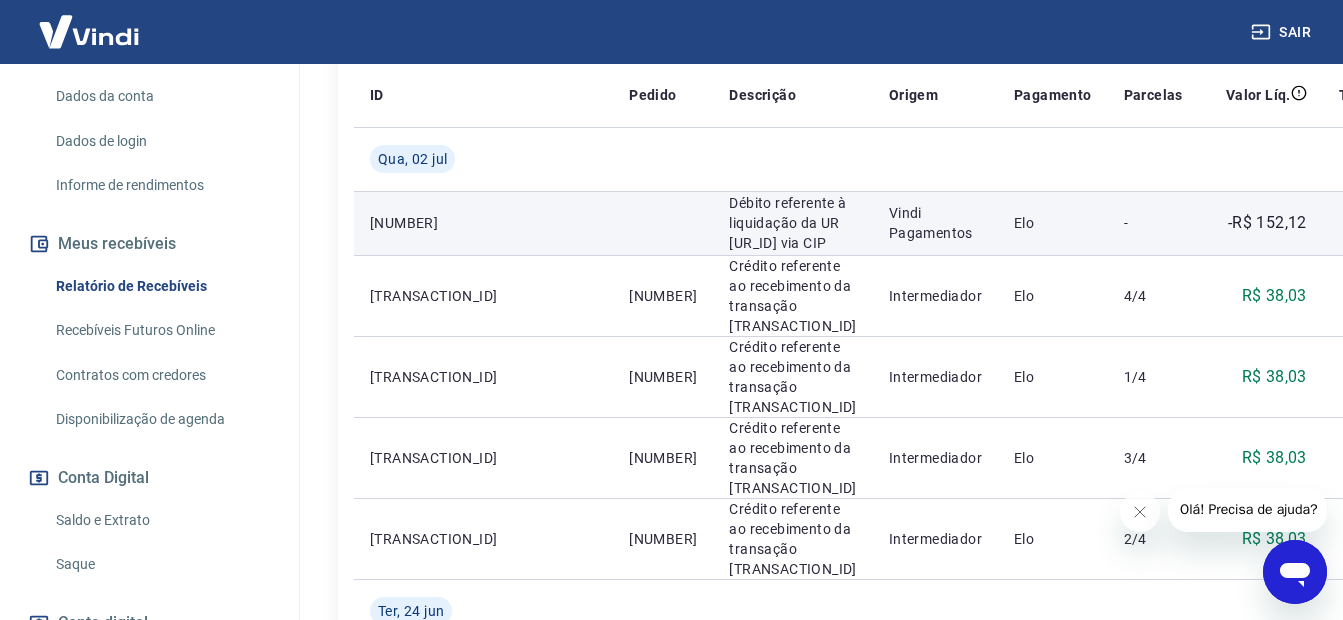click on "Débito referente à liquidação da UR [UR_ID] via CIP" at bounding box center [792, 223] 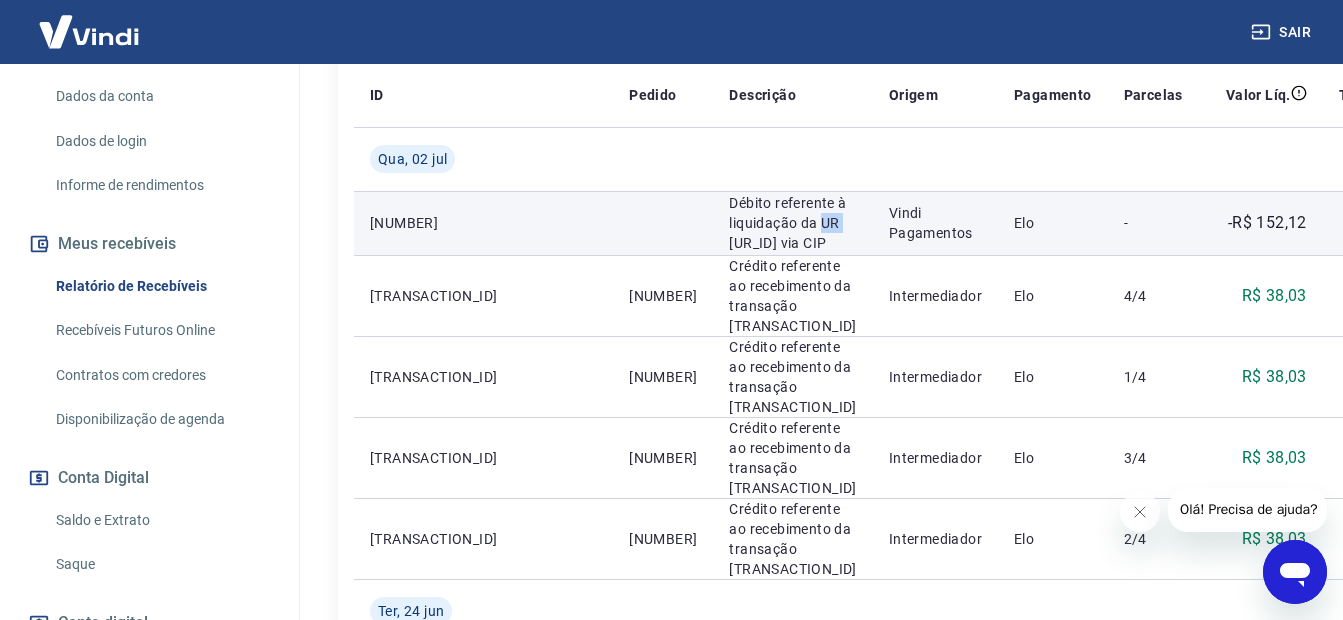 click on "Débito referente à liquidação da UR [UR_ID] via CIP" at bounding box center [792, 223] 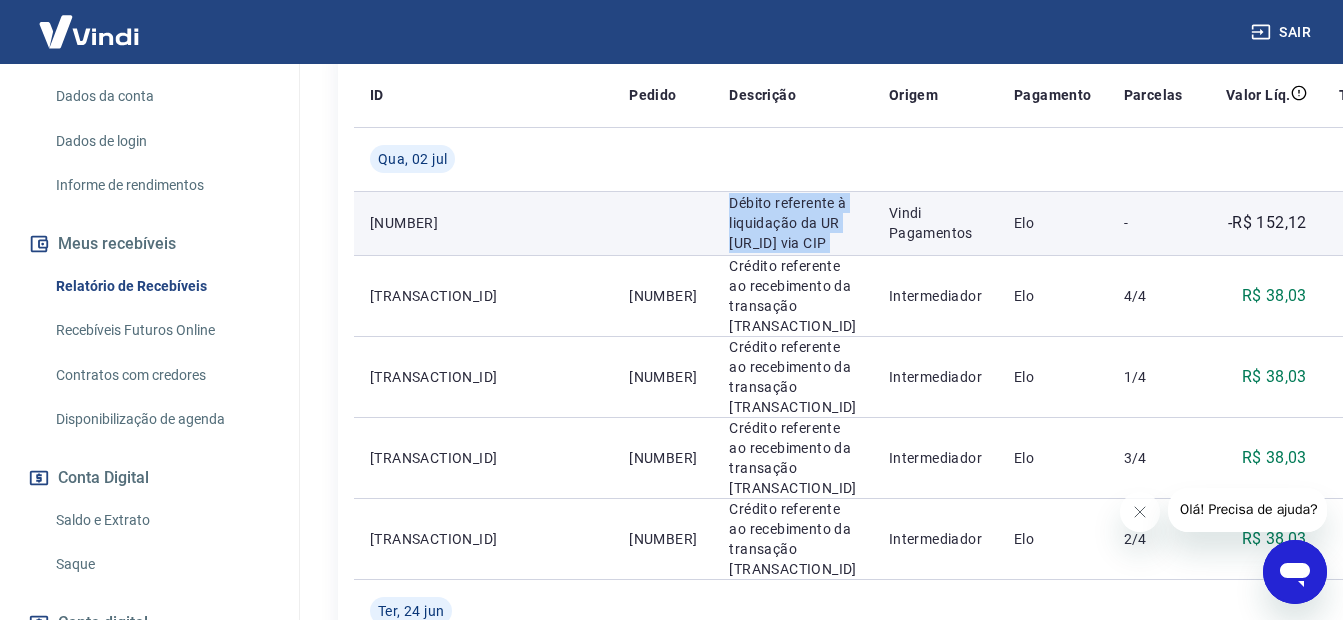click on "Débito referente à liquidação da UR [UR_ID] via CIP" at bounding box center [792, 223] 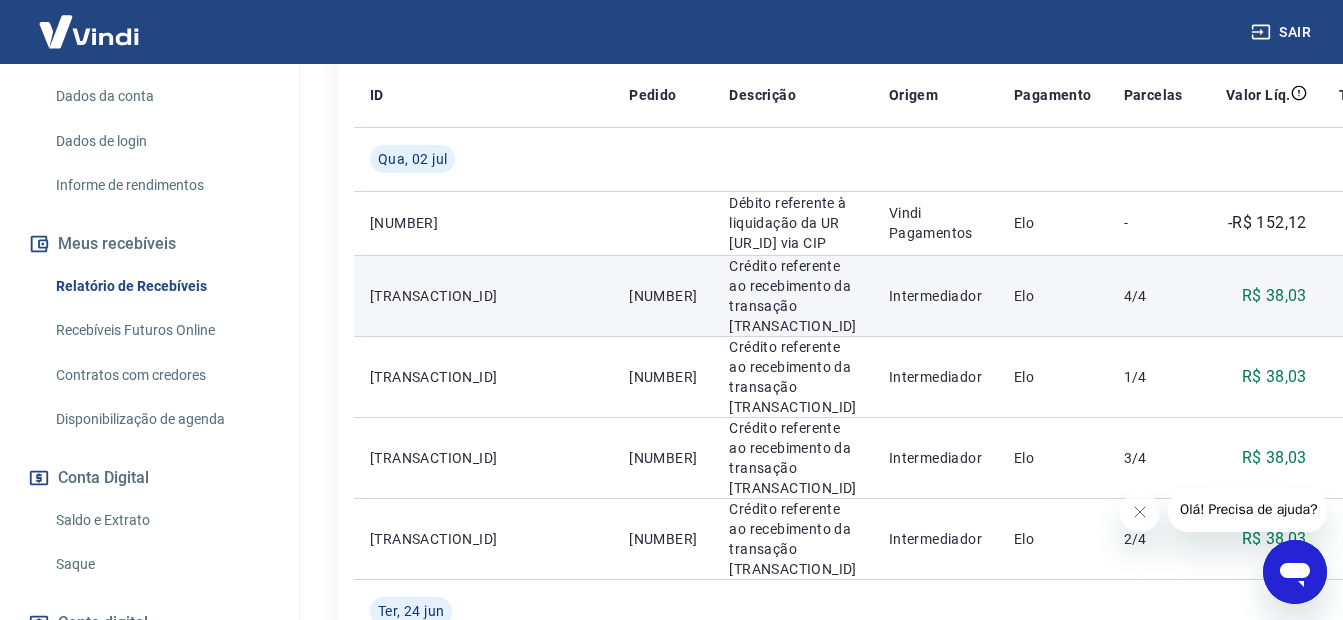 drag, startPoint x: 676, startPoint y: 221, endPoint x: 678, endPoint y: 271, distance: 50.039986 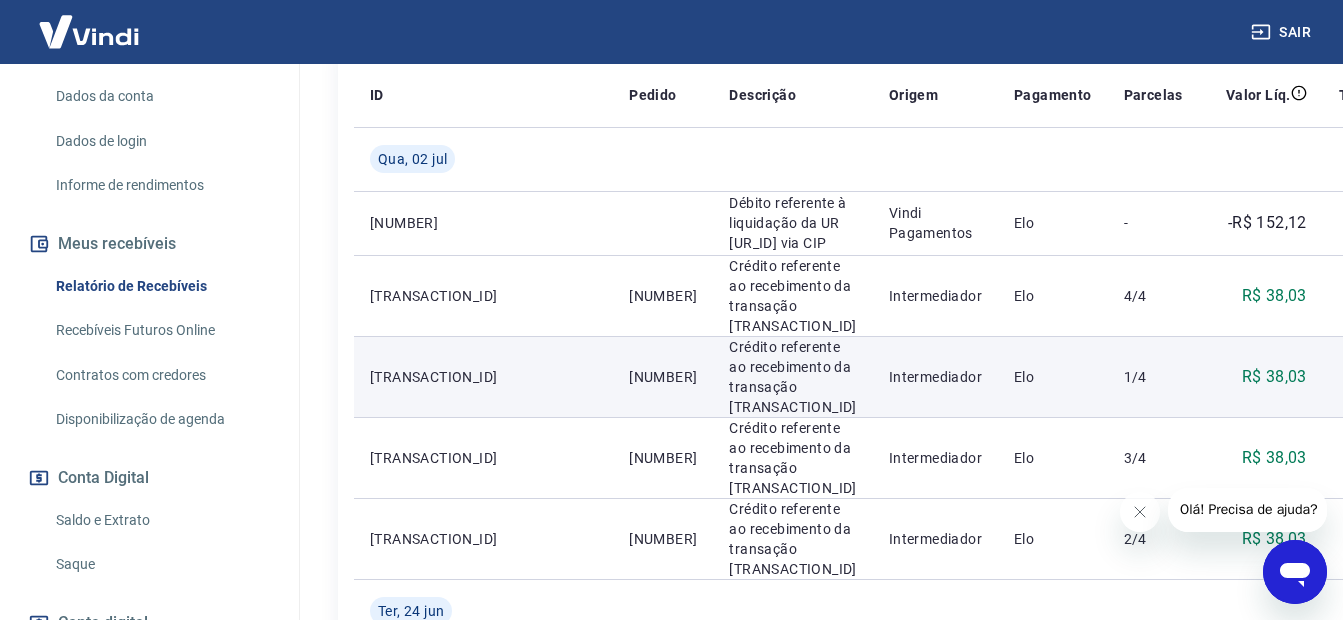 click on "Crédito referente ao recebimento da transação [TRANSACTION_ID]" at bounding box center [792, 377] 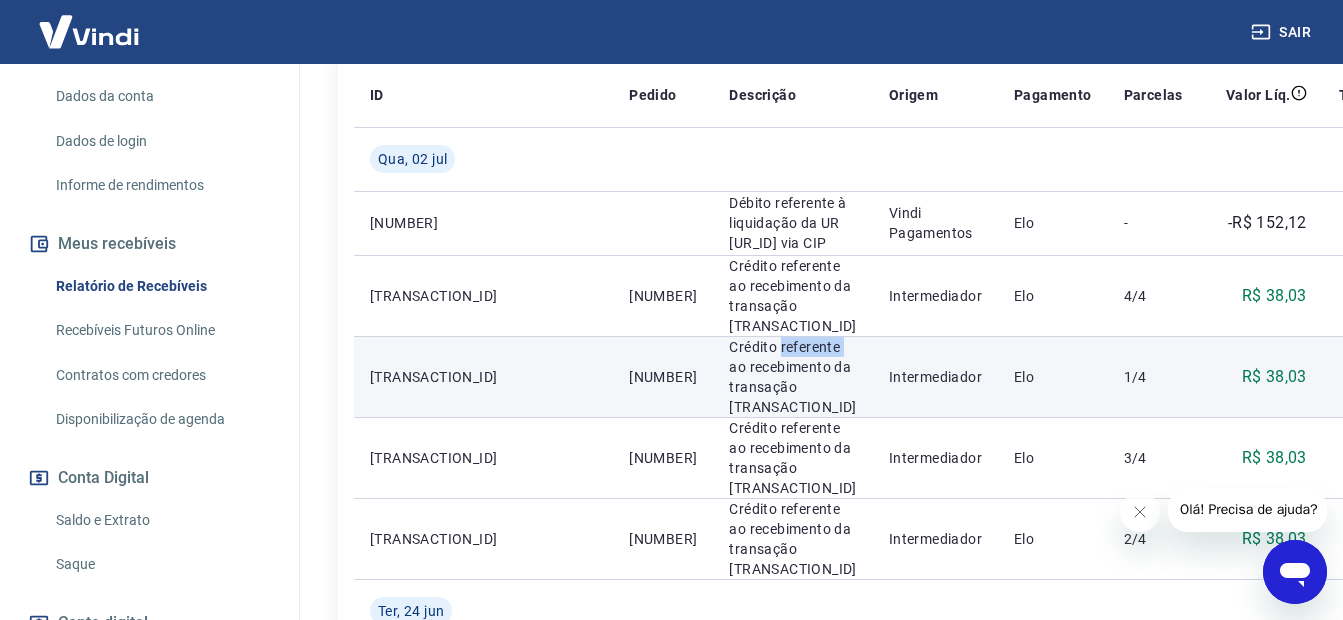 click on "Crédito referente ao recebimento da transação [TRANSACTION_ID]" at bounding box center (792, 377) 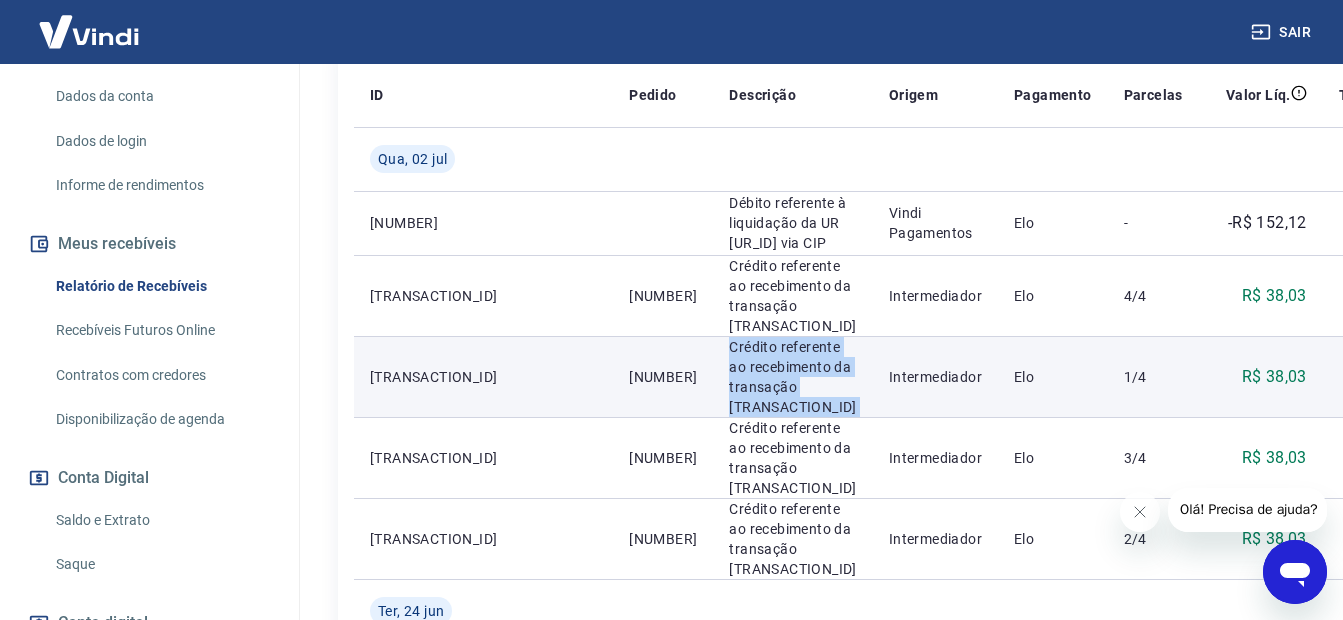 click on "Crédito referente ao recebimento da transação [TRANSACTION_ID]" at bounding box center (792, 377) 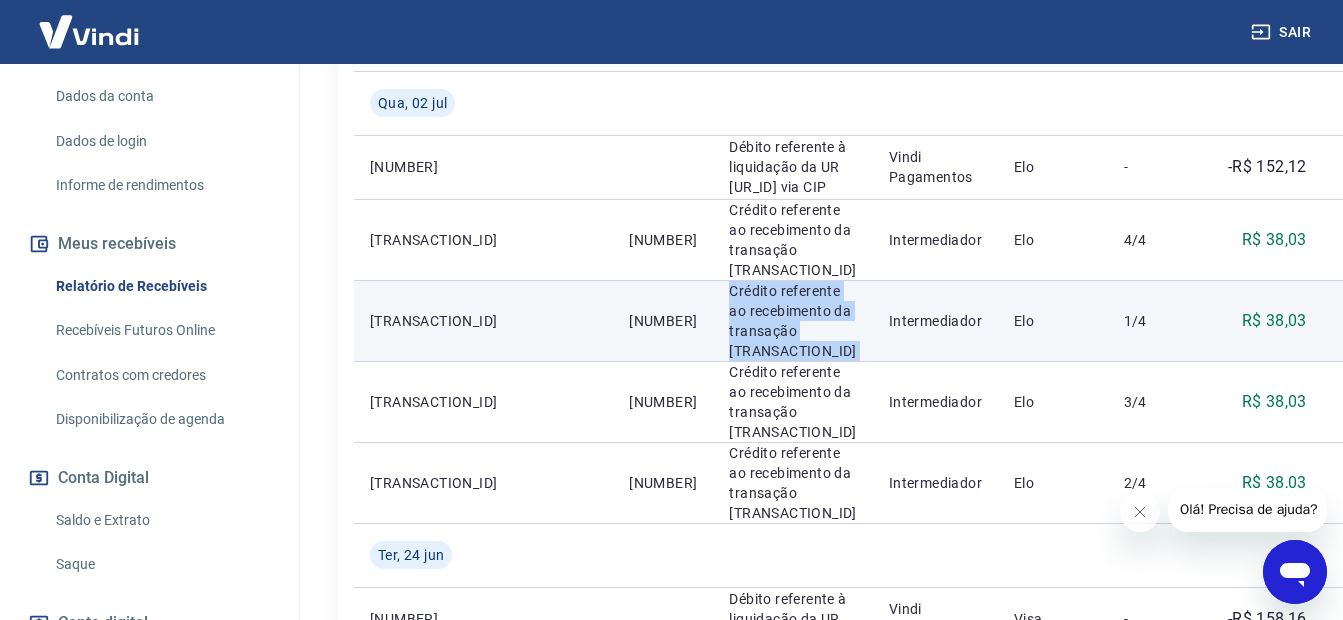scroll, scrollTop: 500, scrollLeft: 0, axis: vertical 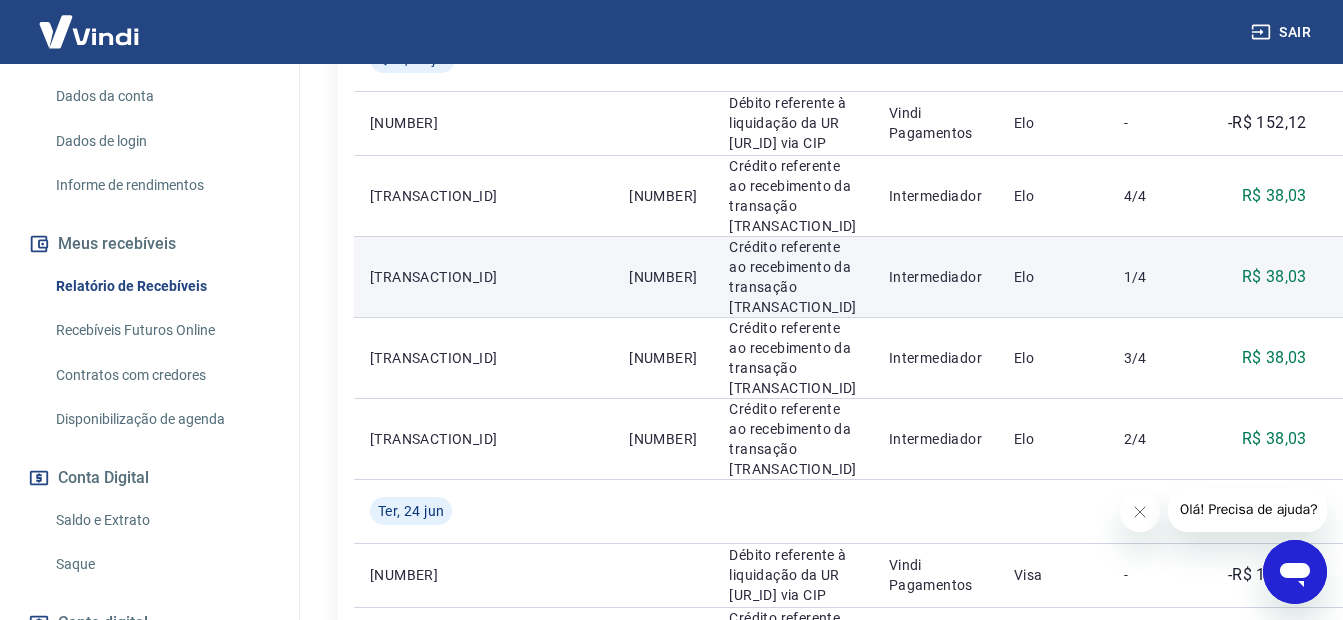 click on "Crédito referente ao recebimento da transação [TRANSACTION_ID]" at bounding box center (792, 358) 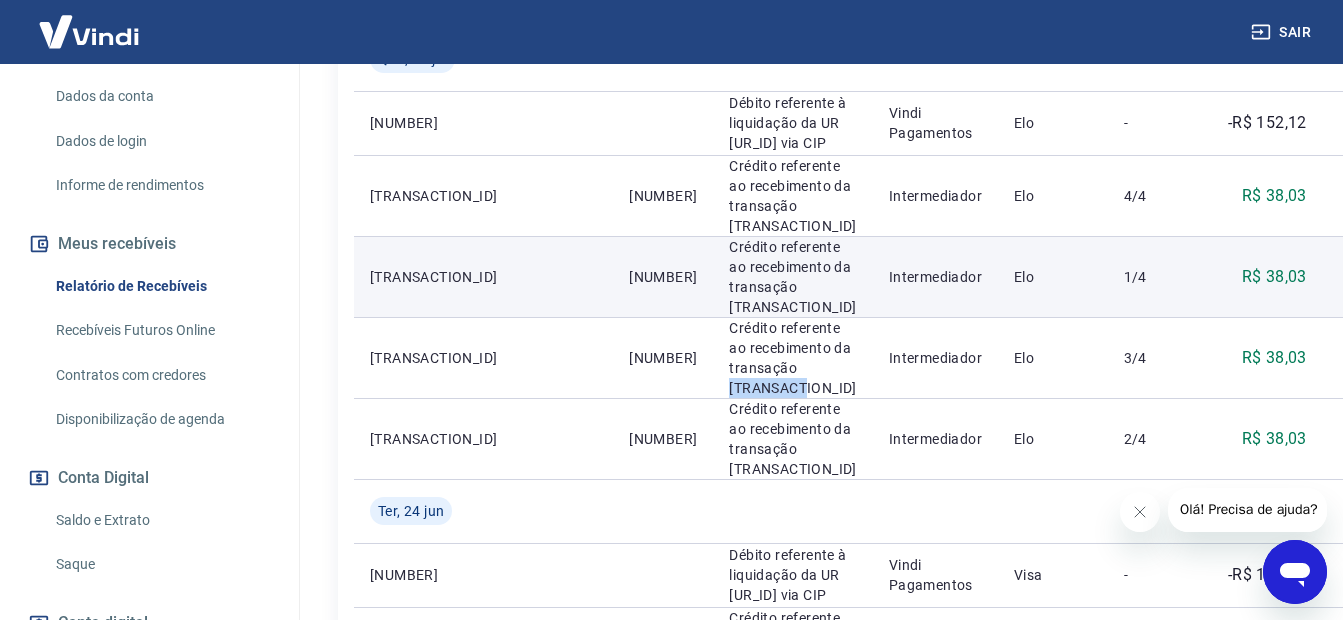 click on "Crédito referente ao recebimento da transação [TRANSACTION_ID]" at bounding box center [792, 358] 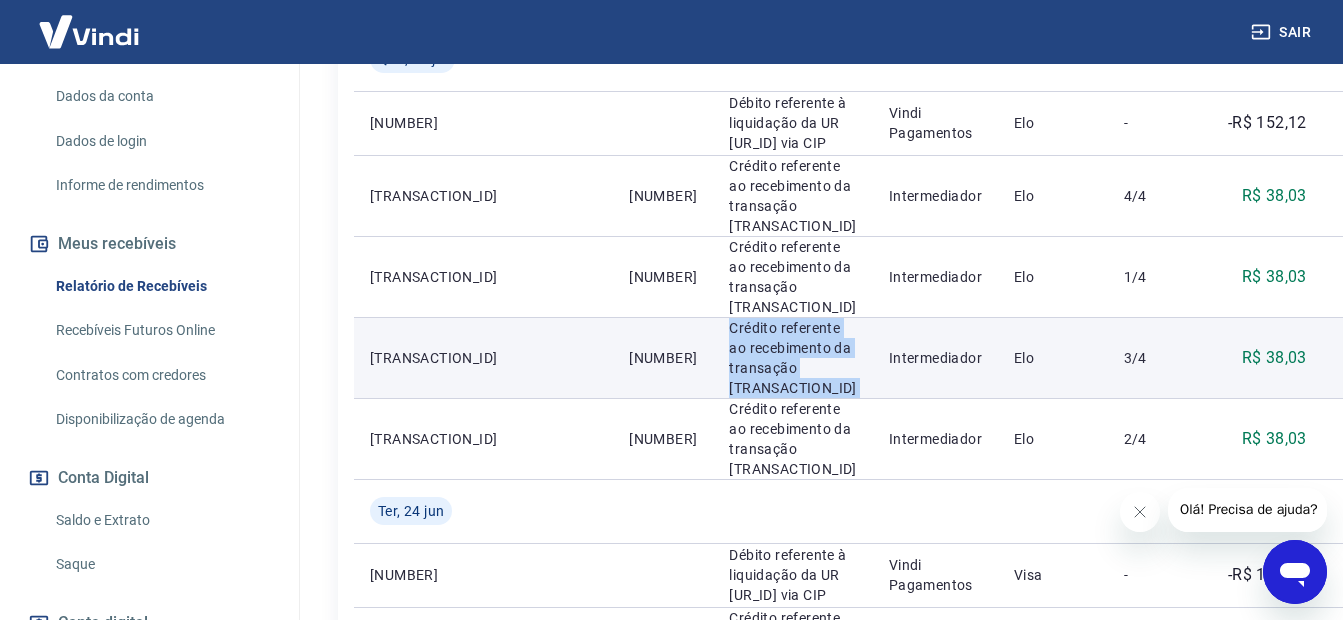 click on "Crédito referente ao recebimento da transação [TRANSACTION_ID]" at bounding box center [792, 358] 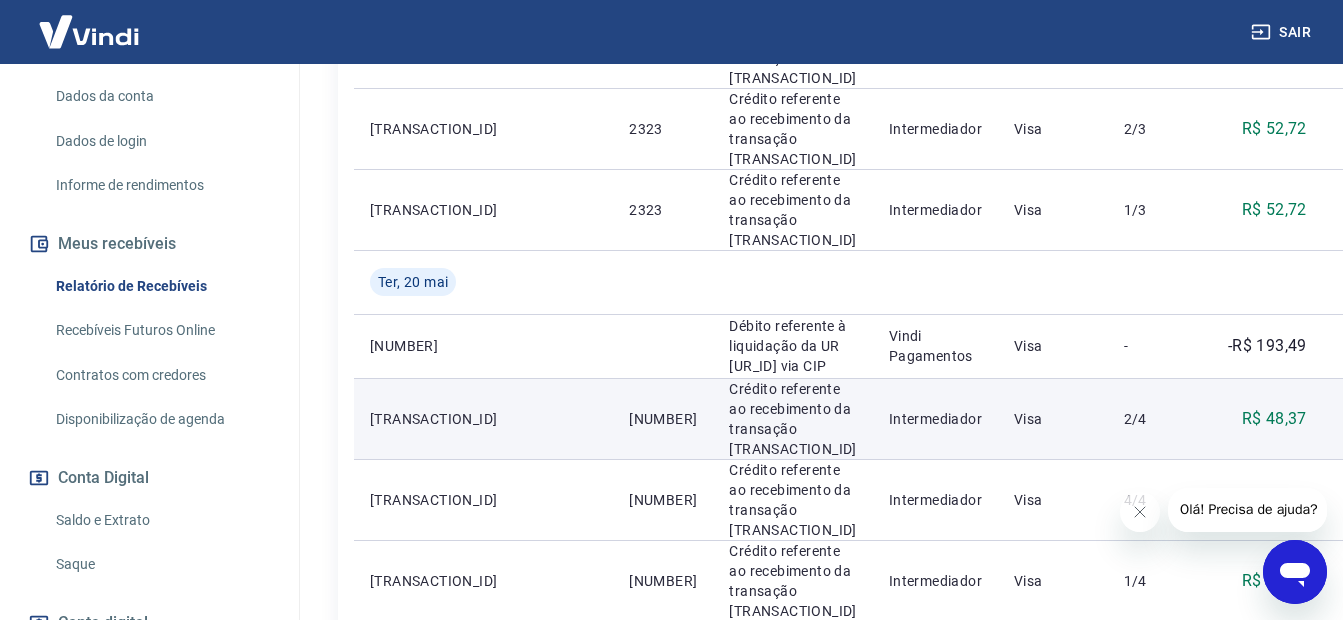 scroll, scrollTop: 1300, scrollLeft: 0, axis: vertical 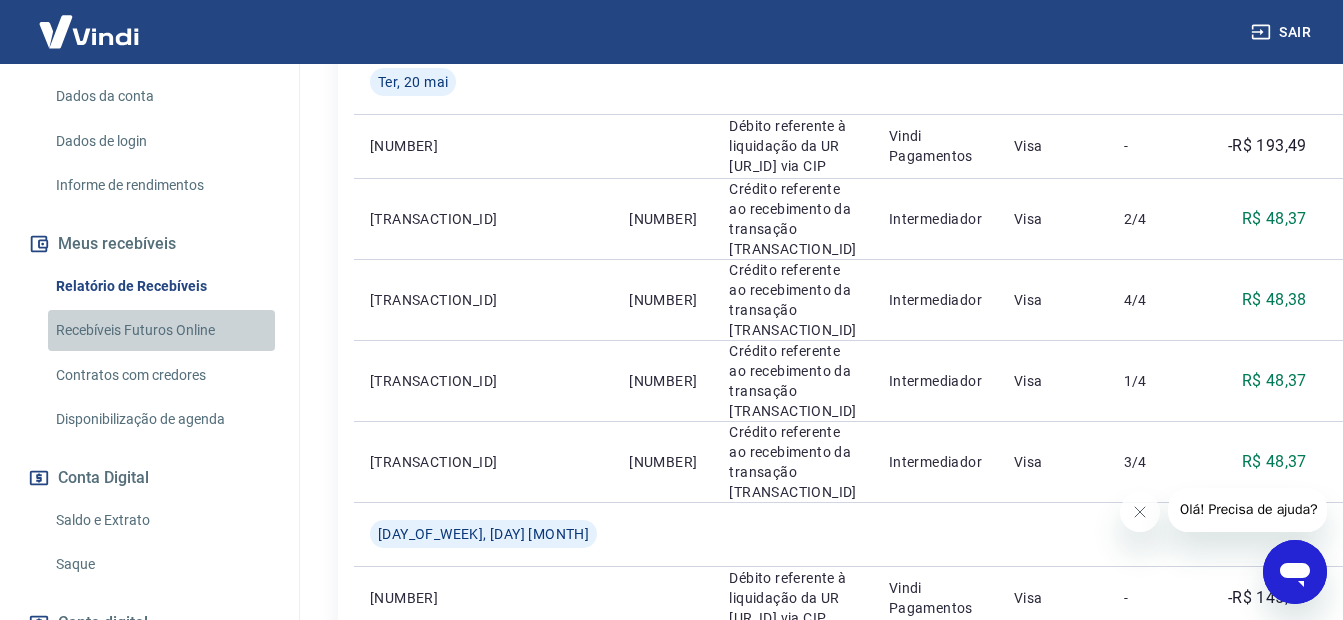 click on "Recebíveis Futuros Online" at bounding box center [161, 330] 